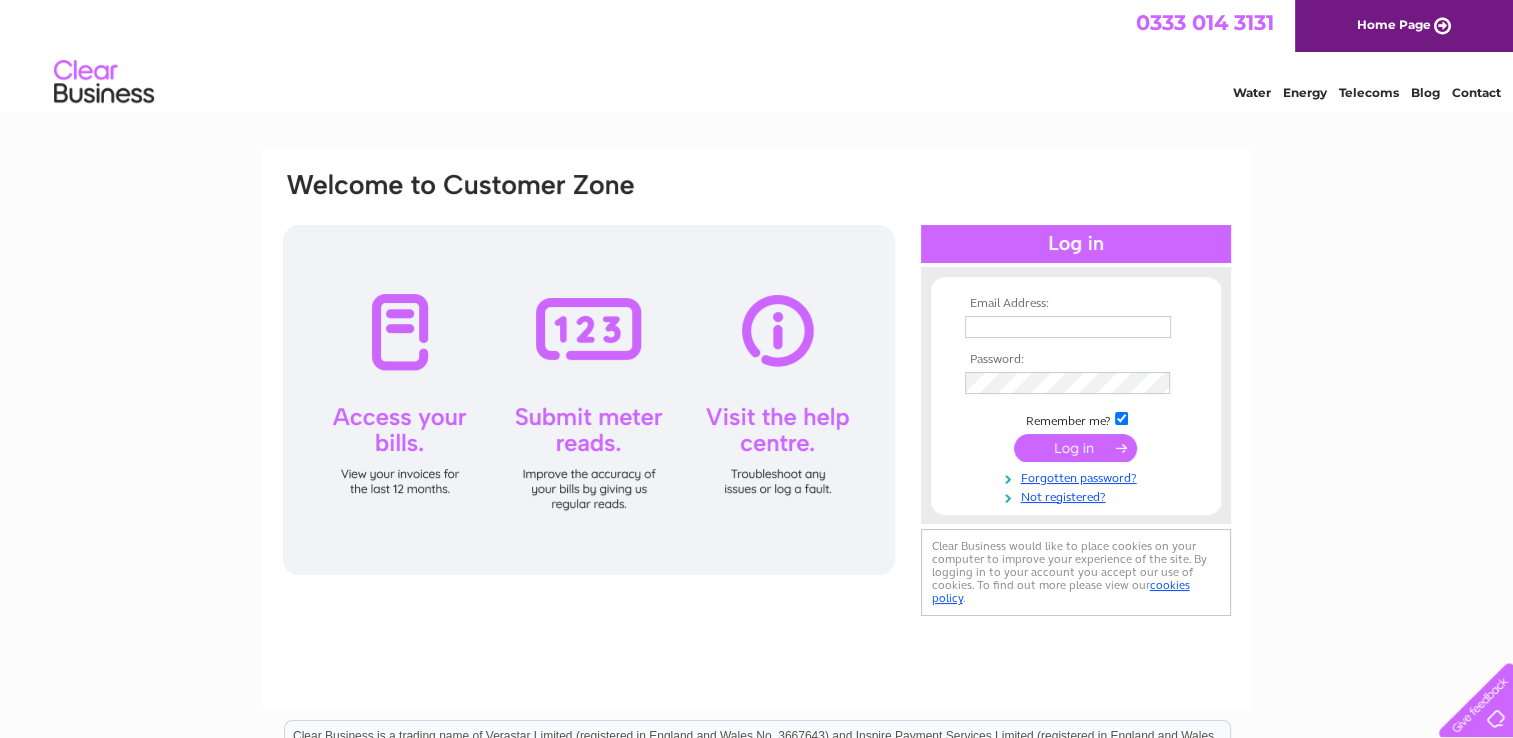 scroll, scrollTop: 0, scrollLeft: 0, axis: both 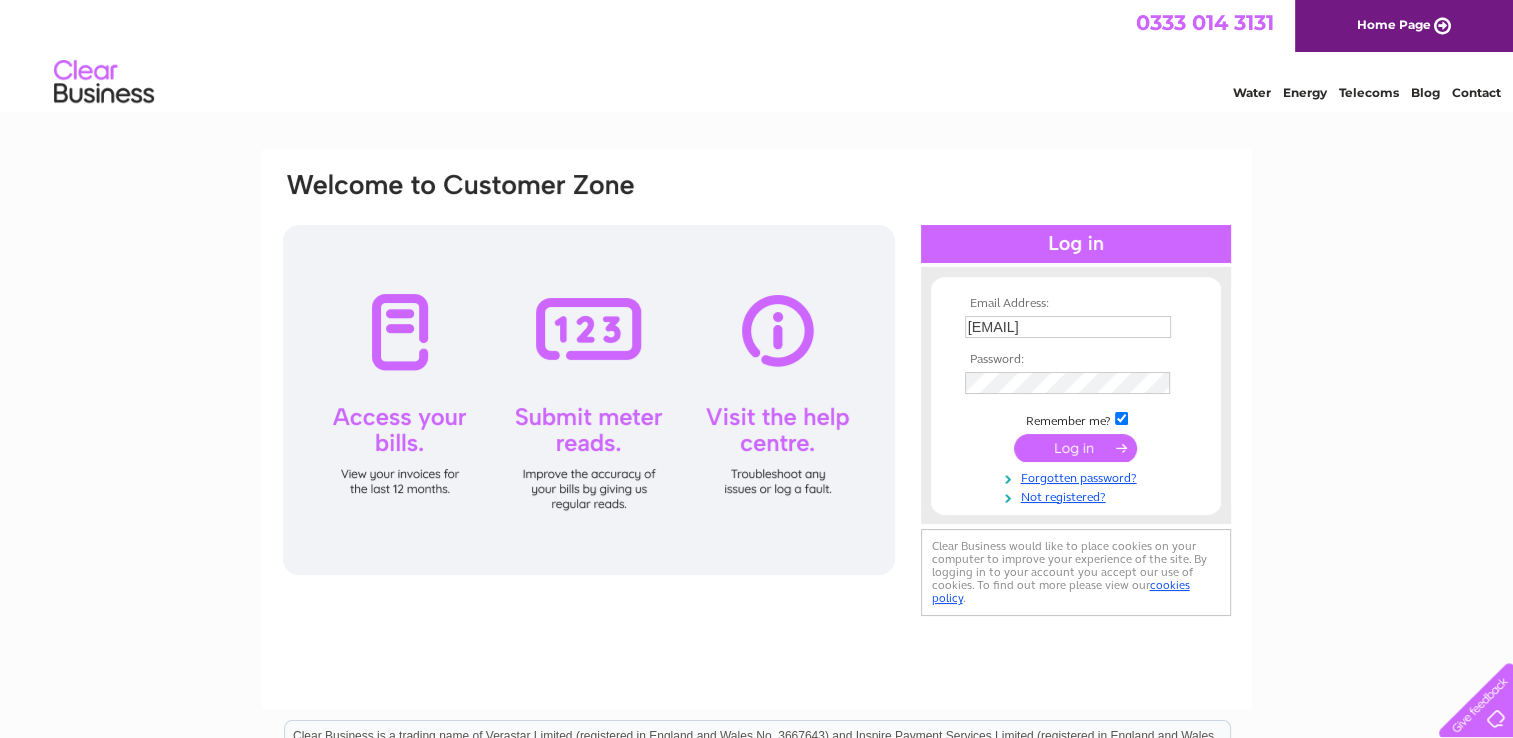 drag, startPoint x: 0, startPoint y: 0, endPoint x: 953, endPoint y: 581, distance: 1116.1406 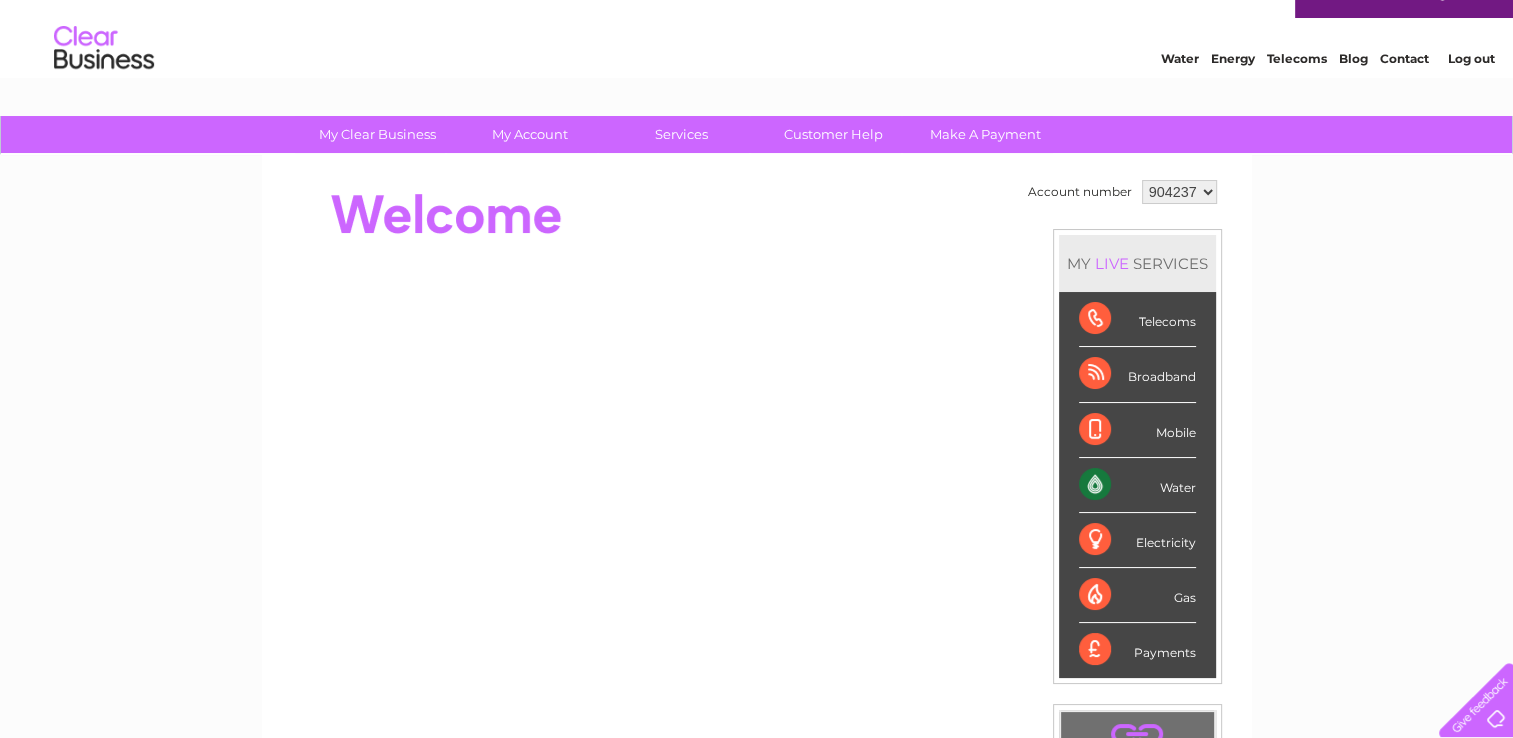 scroll, scrollTop: 0, scrollLeft: 0, axis: both 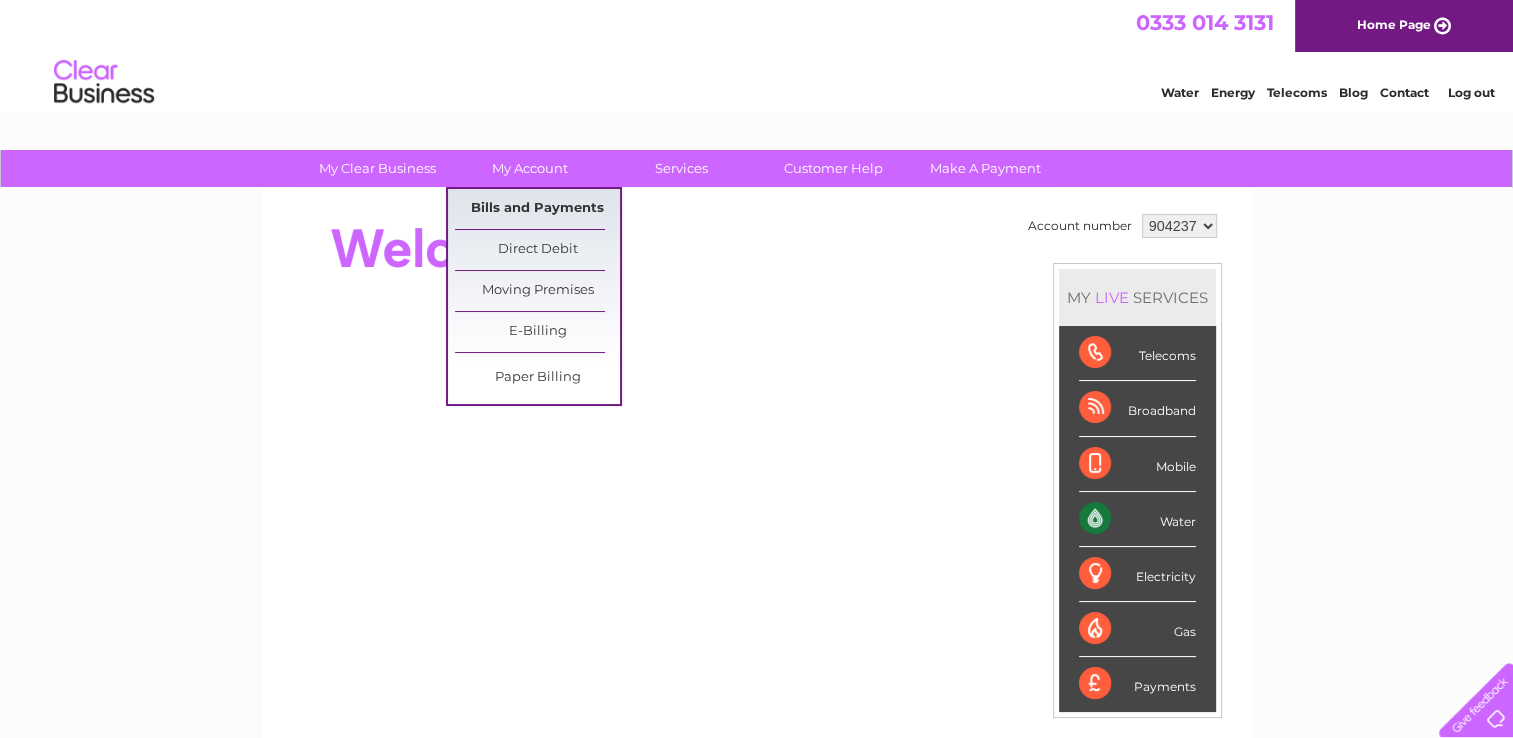 click on "Bills and Payments" at bounding box center [537, 209] 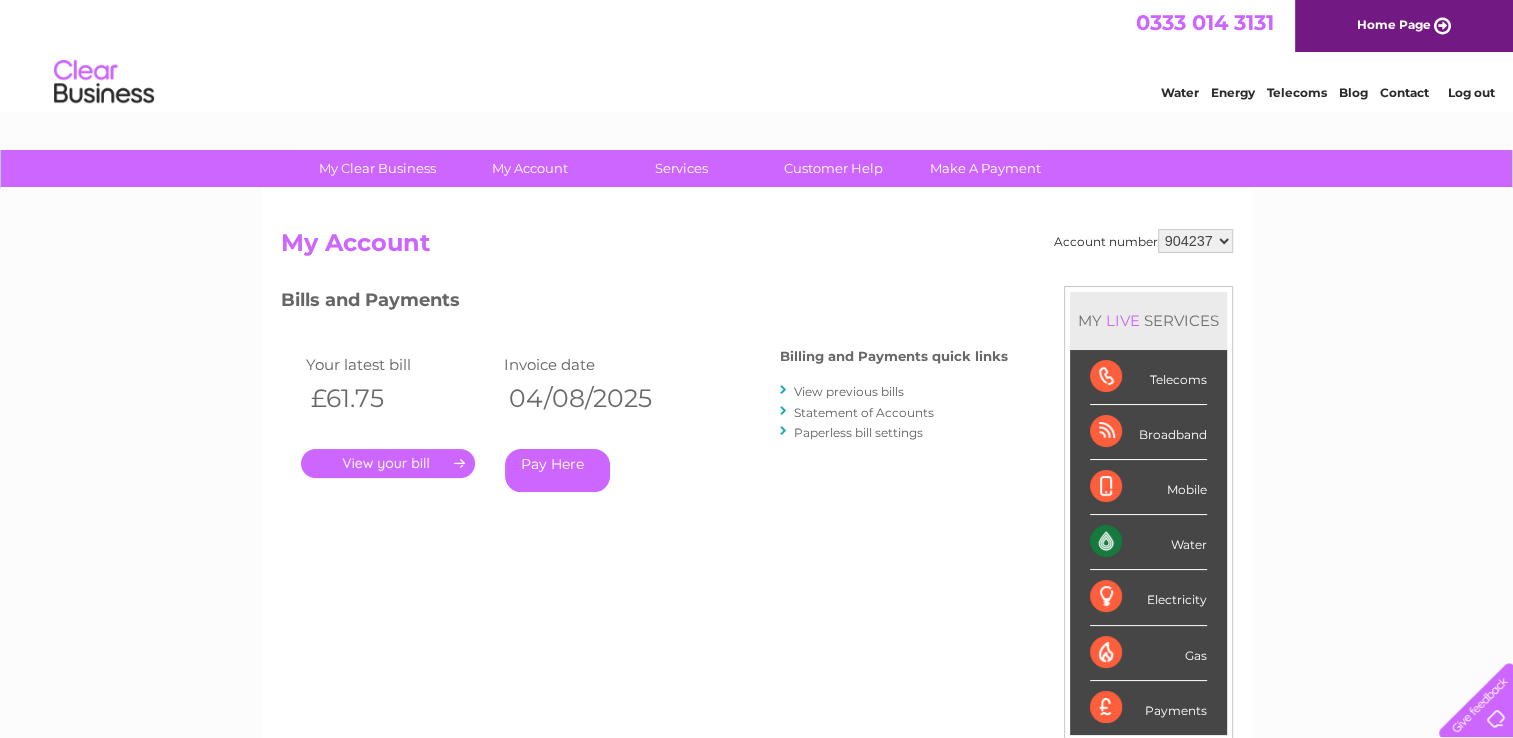 scroll, scrollTop: 0, scrollLeft: 0, axis: both 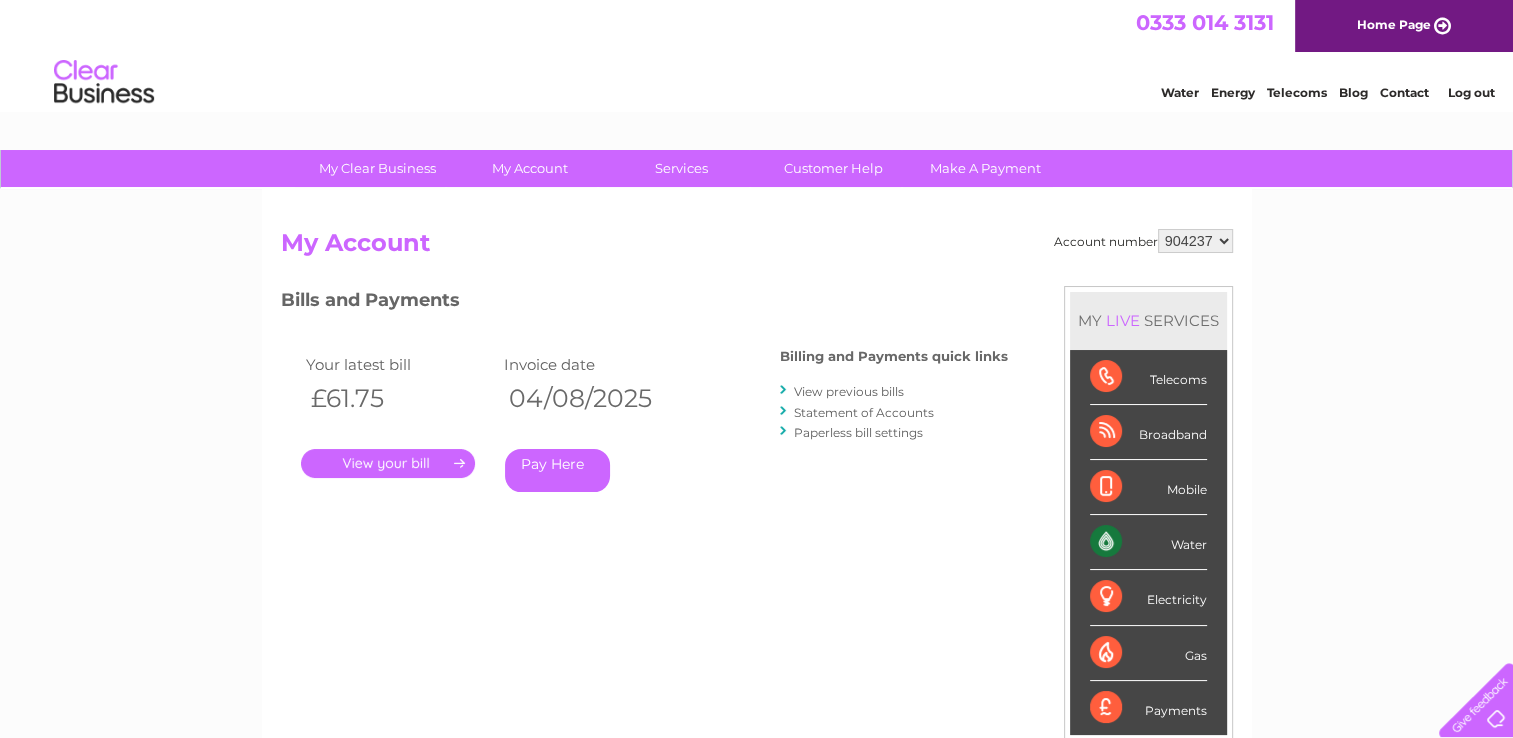 click on "." at bounding box center (388, 463) 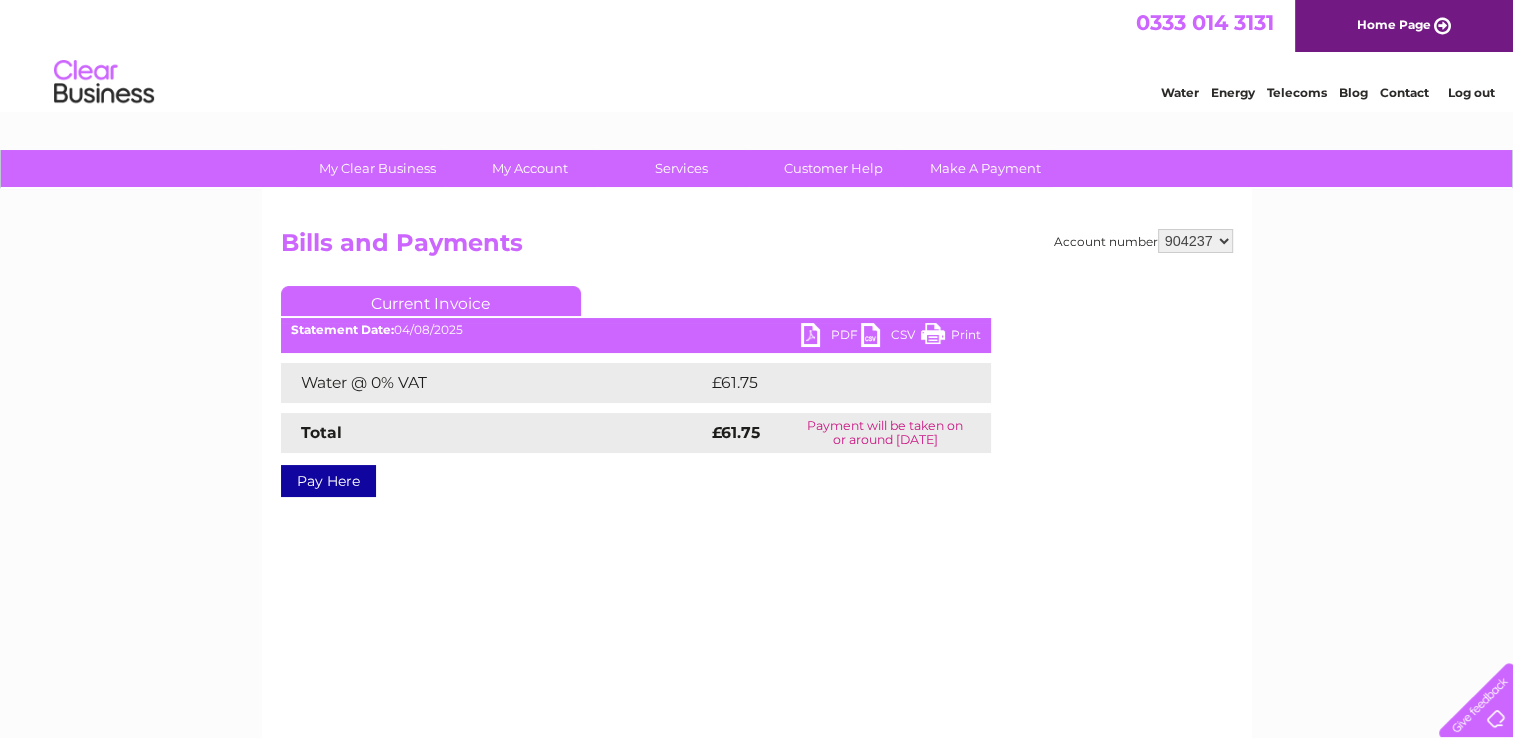 scroll, scrollTop: 0, scrollLeft: 0, axis: both 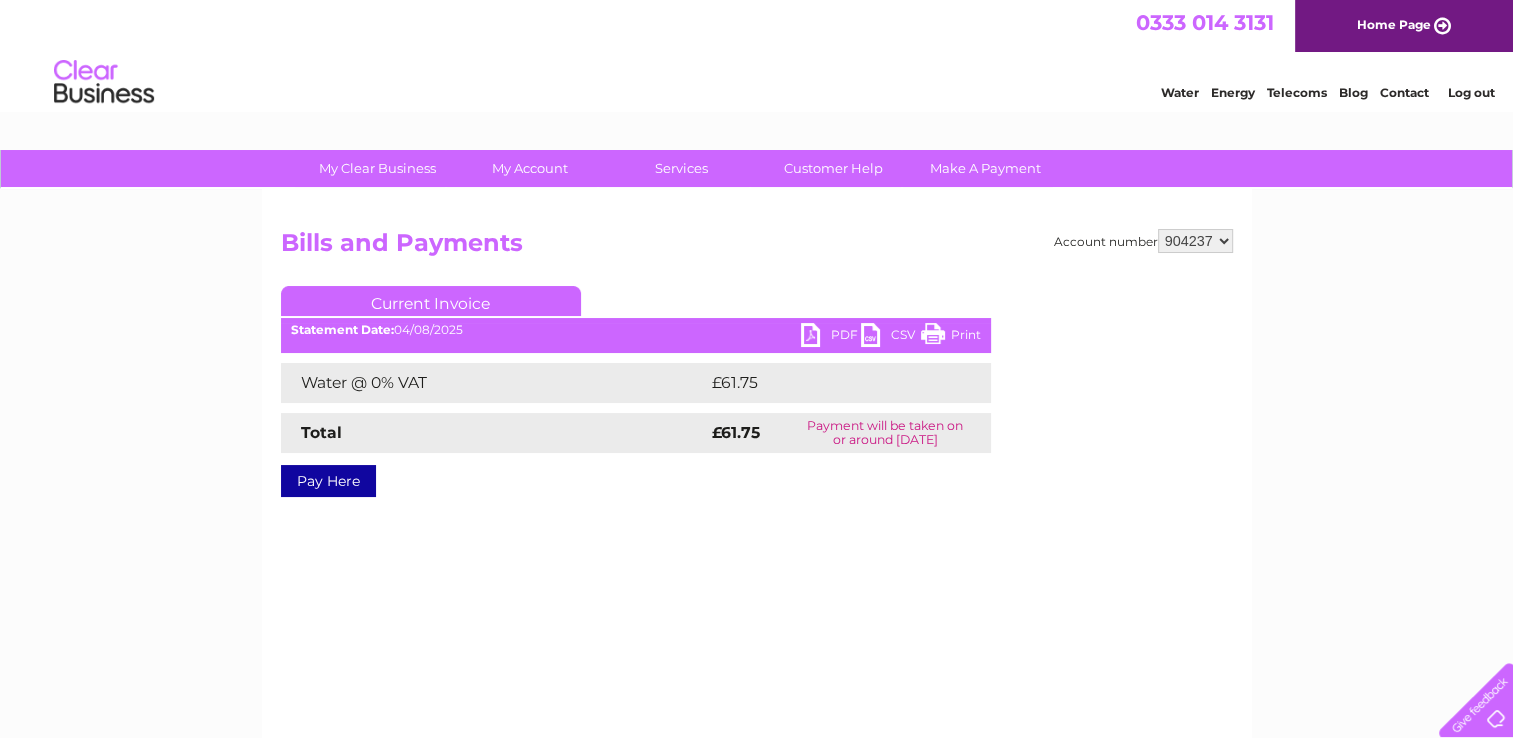 drag, startPoint x: 0, startPoint y: 0, endPoint x: 367, endPoint y: 462, distance: 590.02795 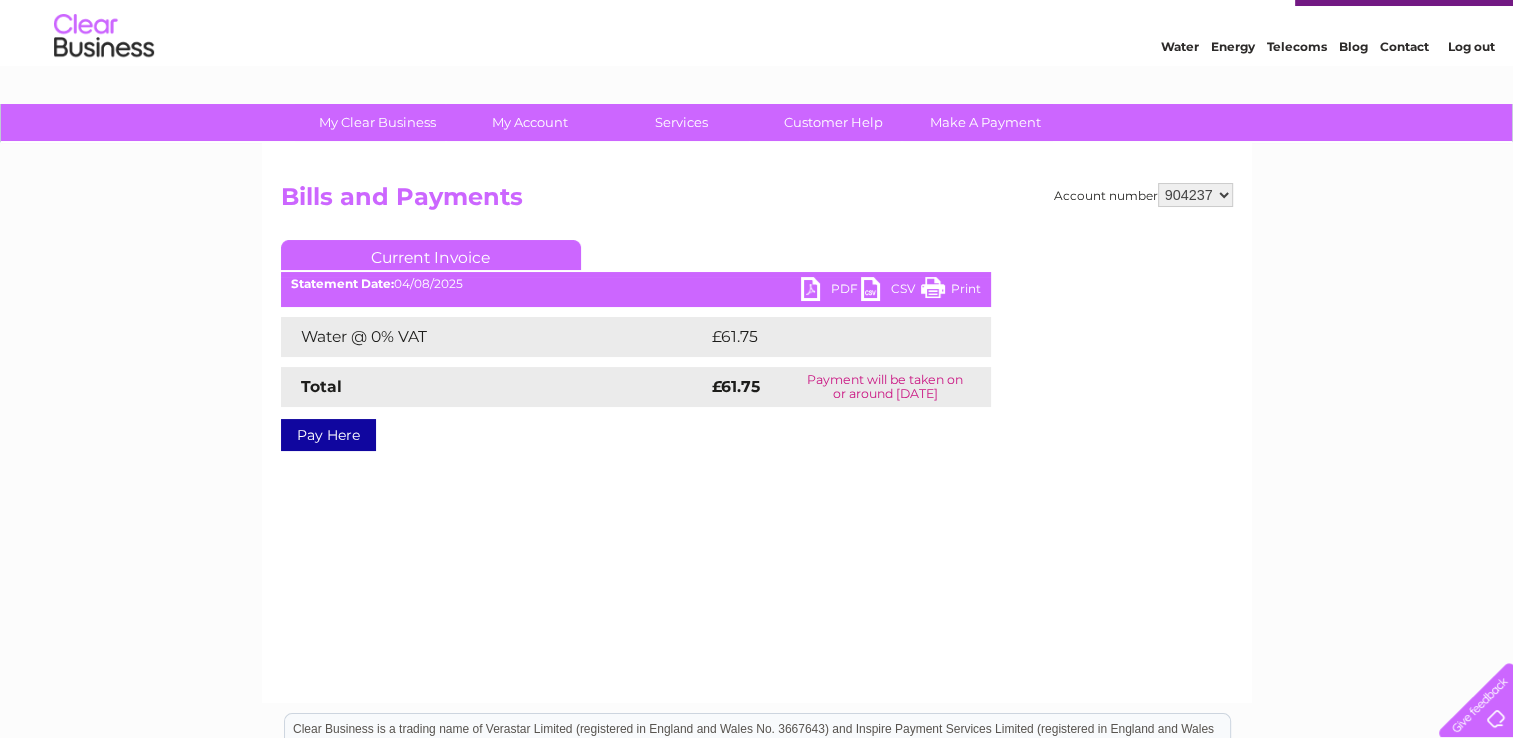 scroll, scrollTop: 0, scrollLeft: 0, axis: both 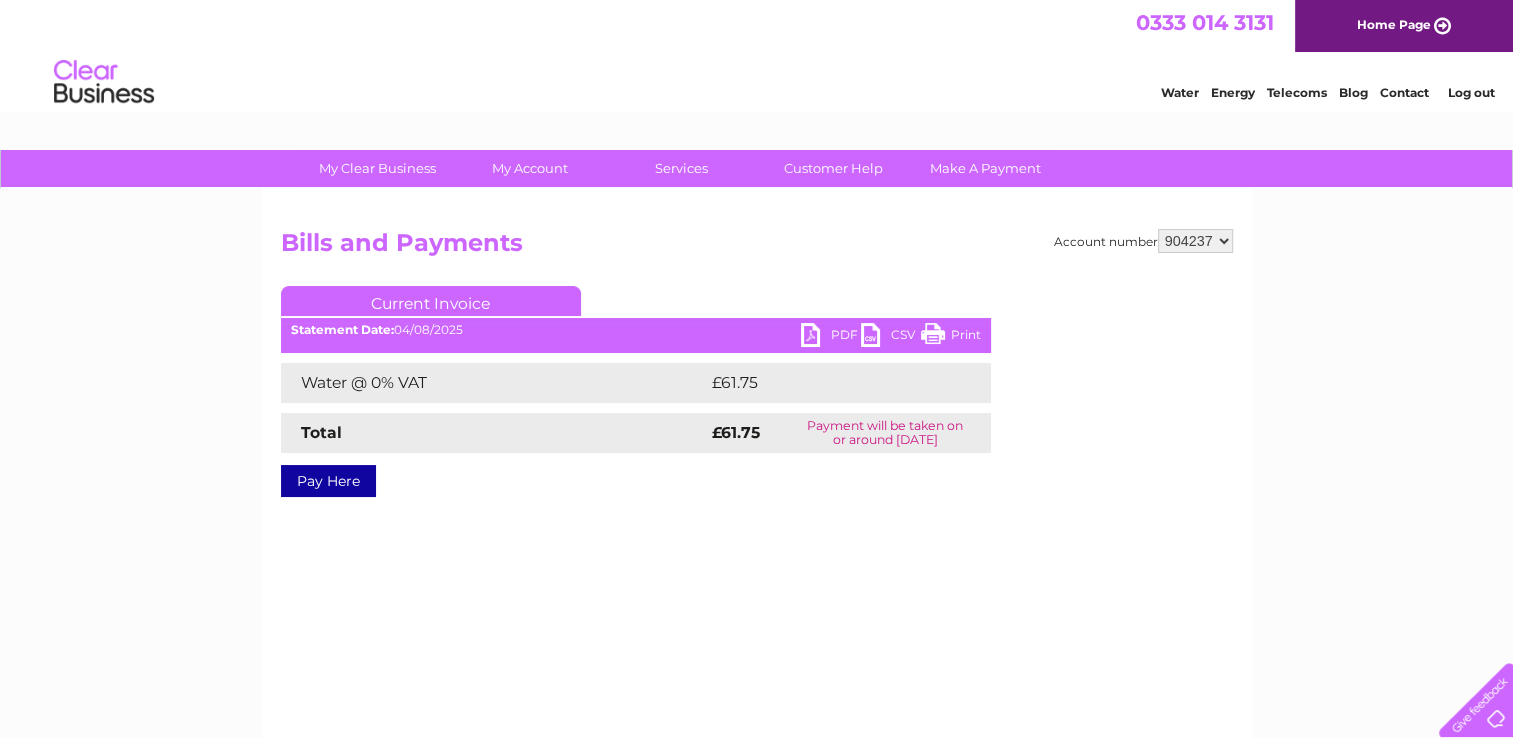 click on "PDF" at bounding box center (831, 337) 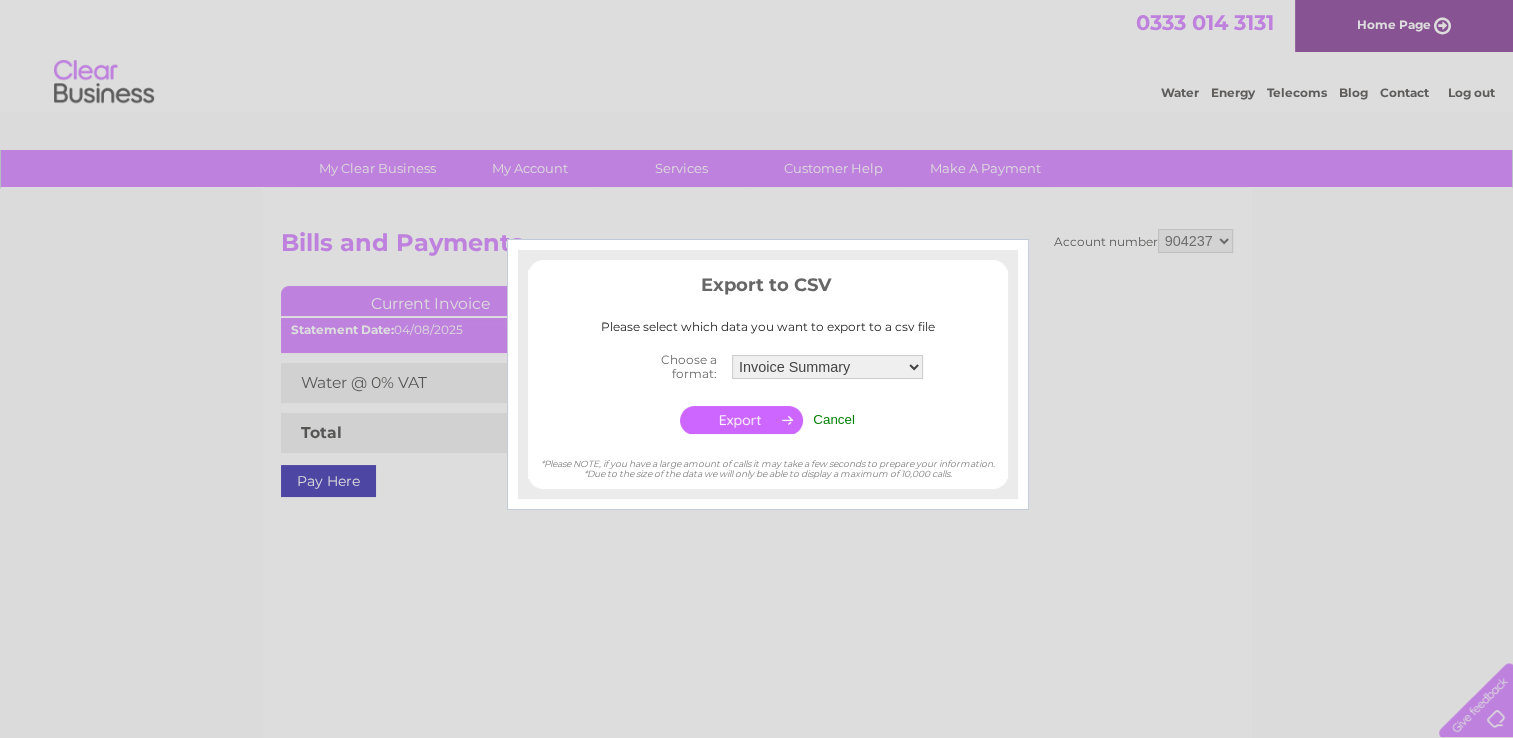 click on "Please select which data you want to export to a csv file" at bounding box center (768, 327) 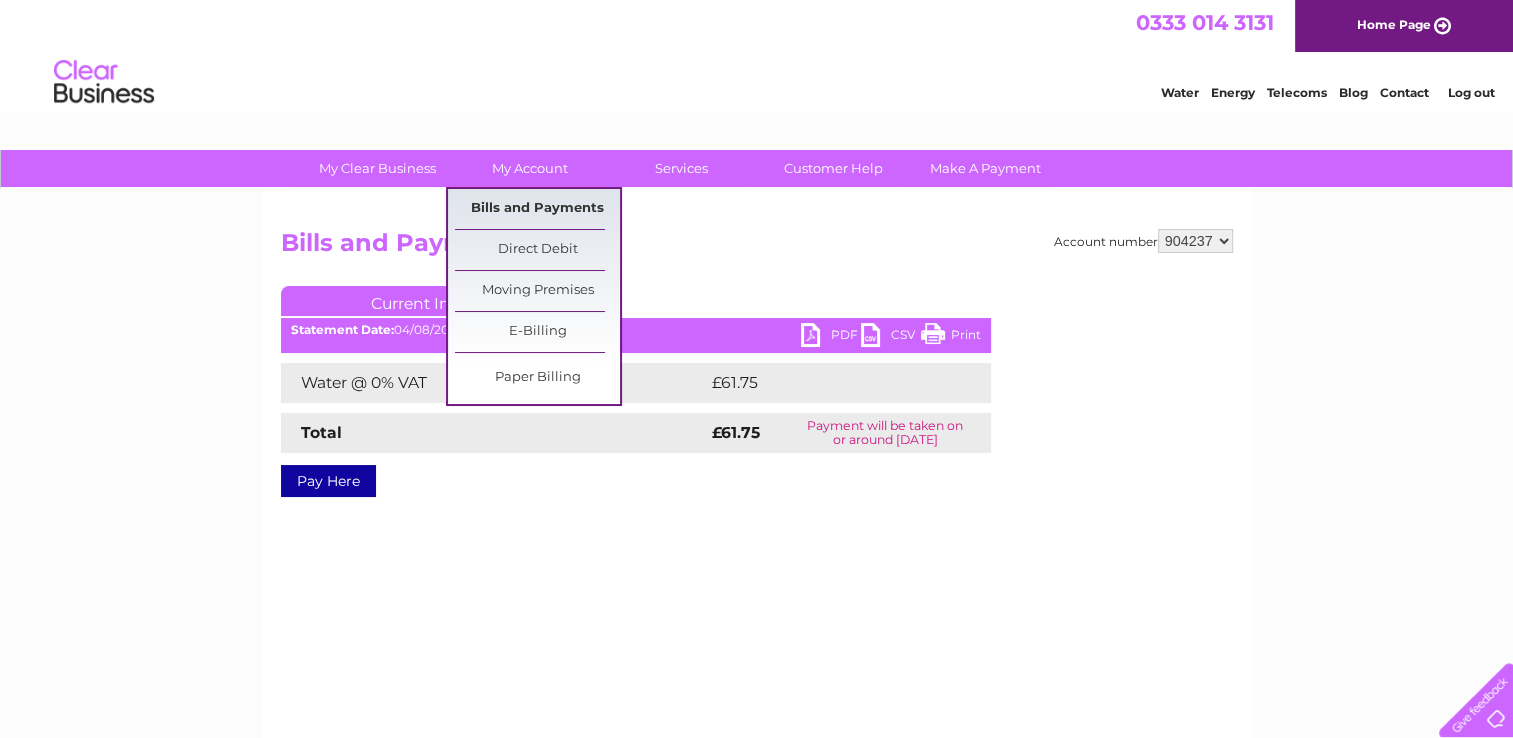 click on "Bills and Payments" at bounding box center (537, 209) 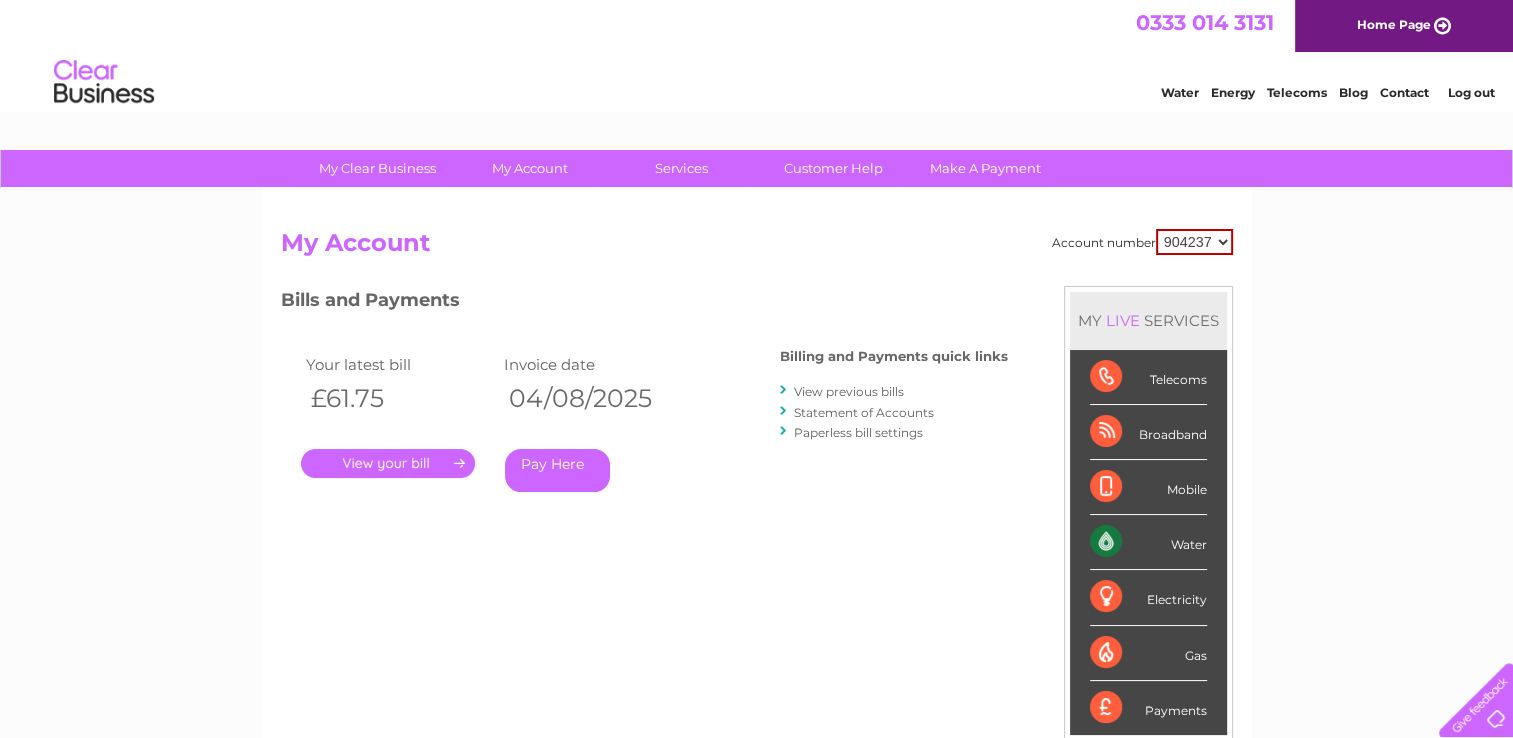 scroll, scrollTop: 0, scrollLeft: 0, axis: both 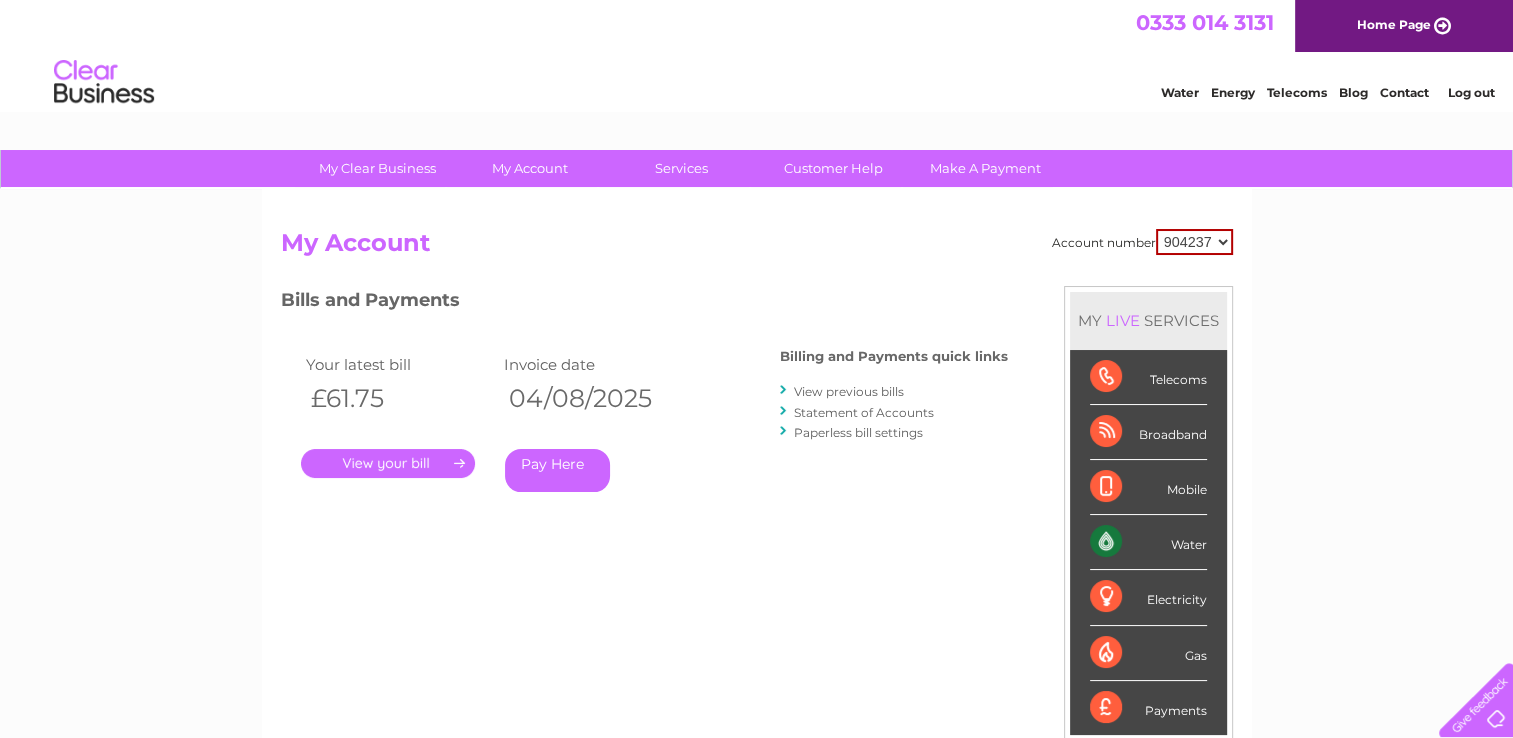 click on "." at bounding box center (388, 463) 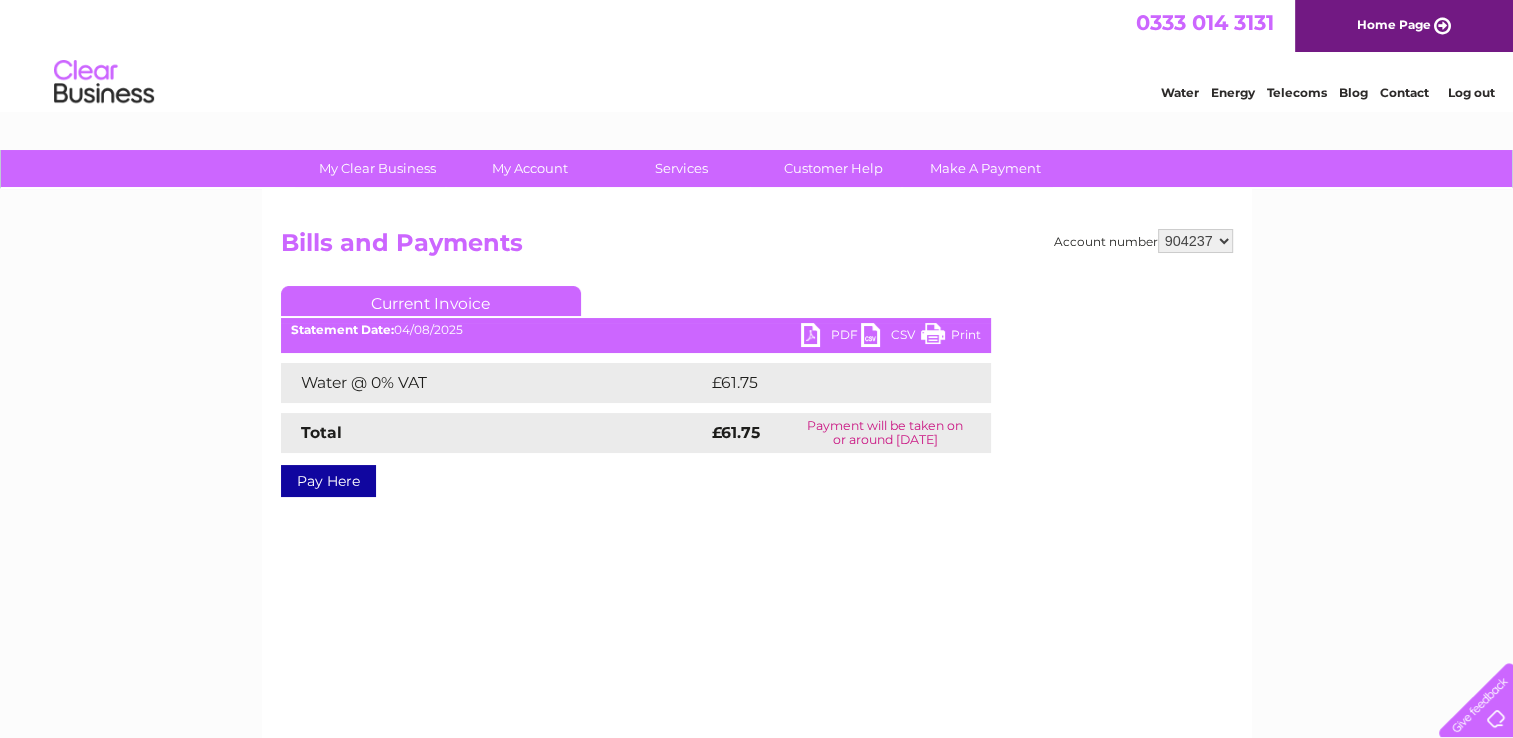 scroll, scrollTop: 0, scrollLeft: 0, axis: both 